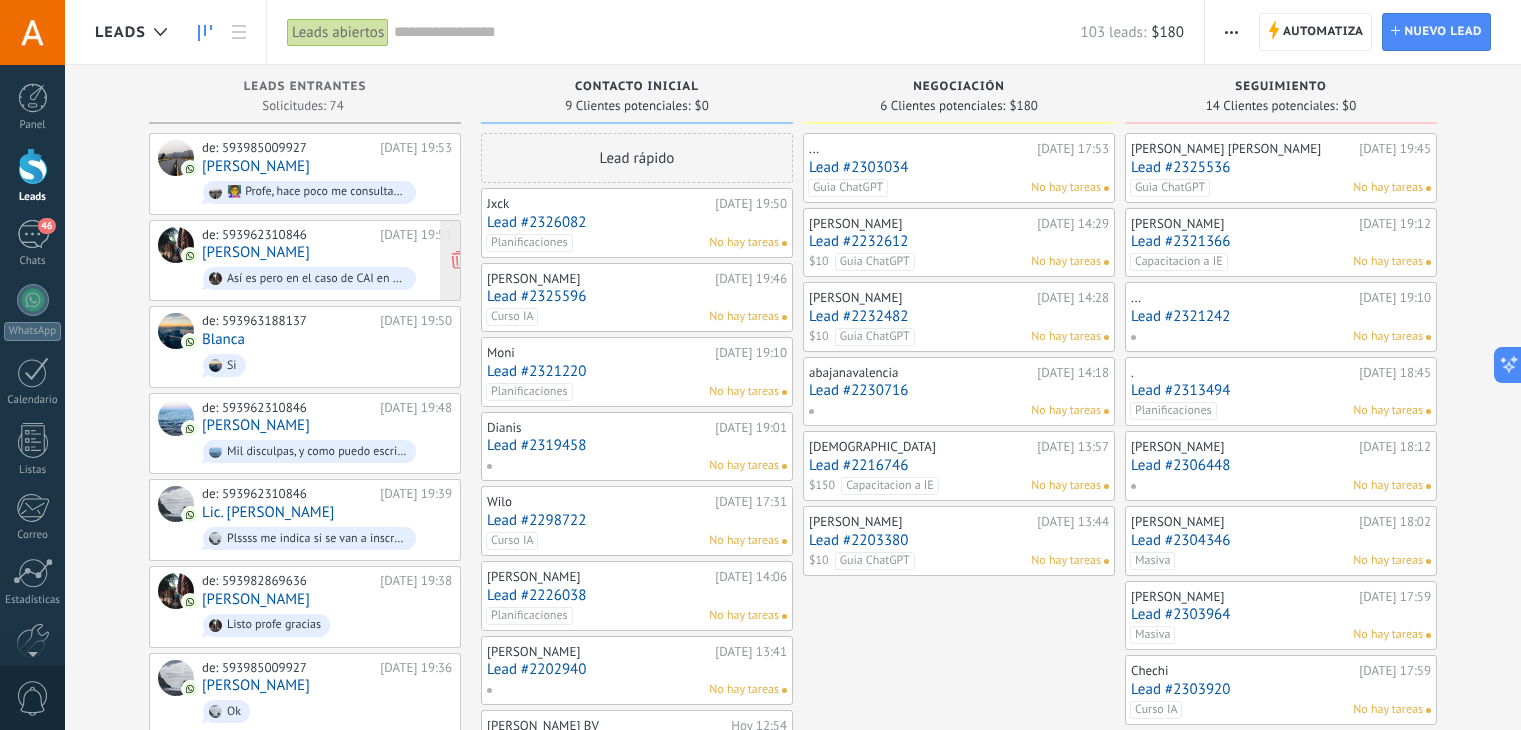 scroll, scrollTop: 0, scrollLeft: 0, axis: both 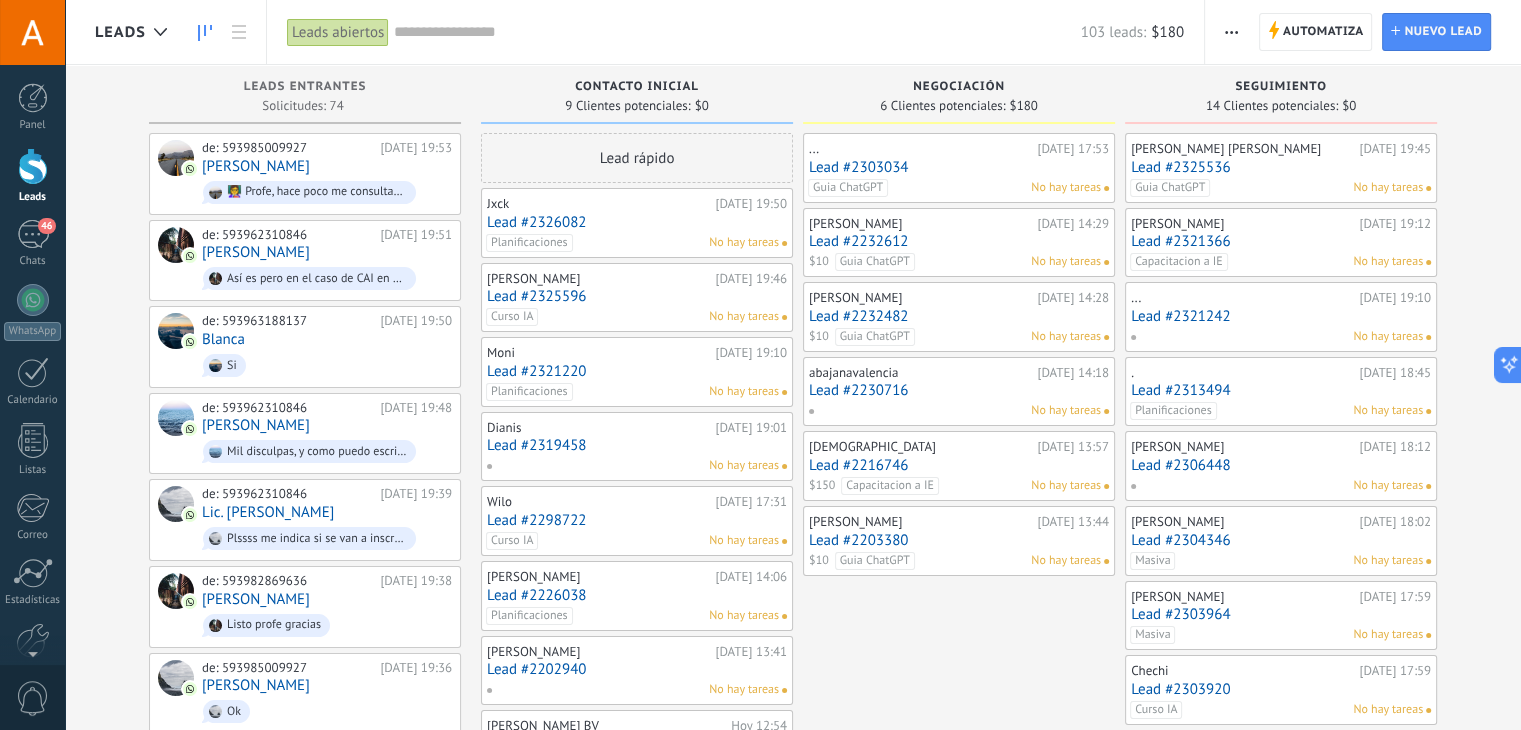 click at bounding box center [33, 166] 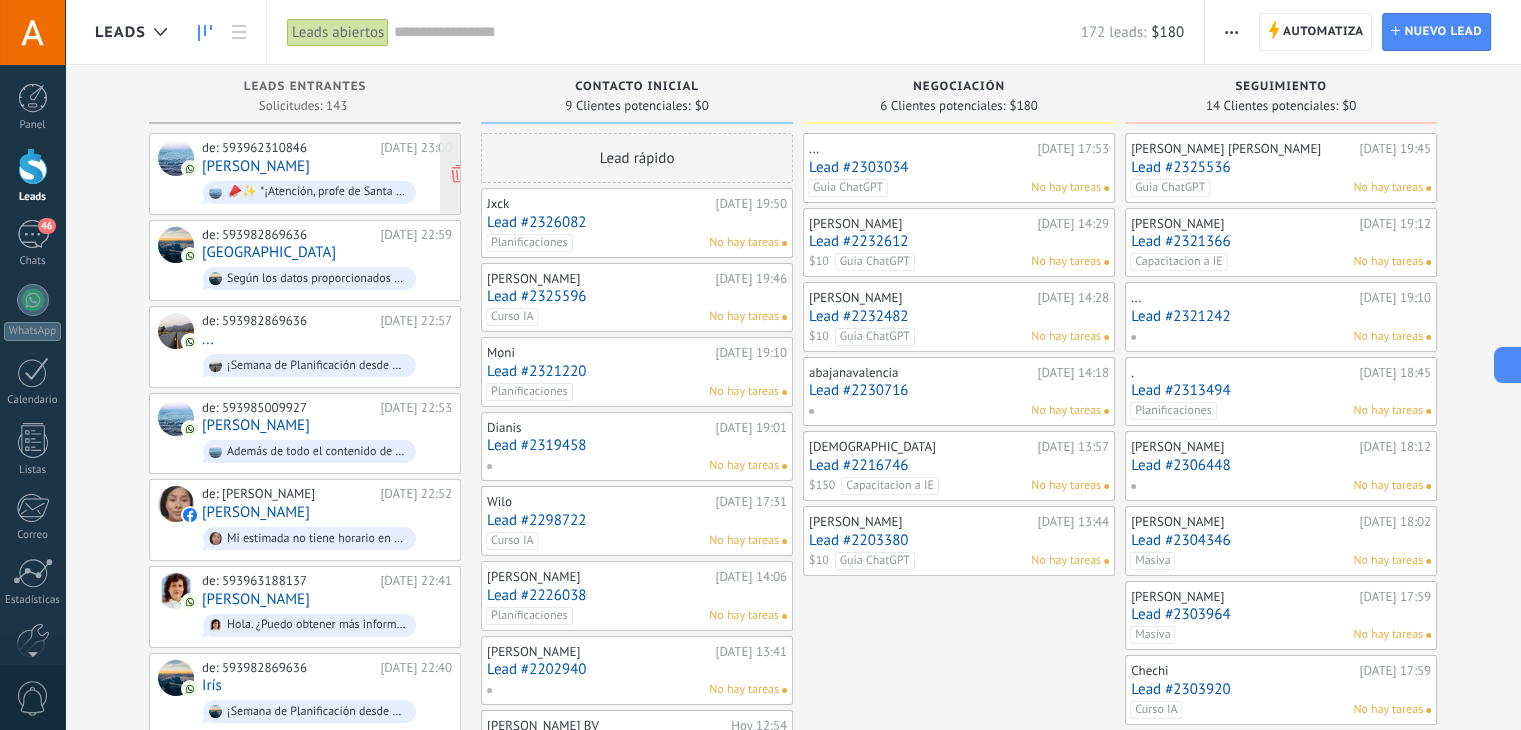 click on "de: 593962310846 [DATE] 23:00 [PERSON_NAME] 📣✨ *¡Atención, profe de Santa [PERSON_NAME]!* ✨📣
🟢 *[PERSON_NAME]* llega a tu provincia con una capacitación imperdible sobre:
📘 *INSERCIONES CURRICULARES*
🧠 Aprende a aplicarlas de forma práctica en tus planificaciones.
📅 Día: [DATE]
⏰ Hora: de 10:00 a 14:00
📍 Lugar: Casa de la Cultura Ecu..." at bounding box center [327, 174] 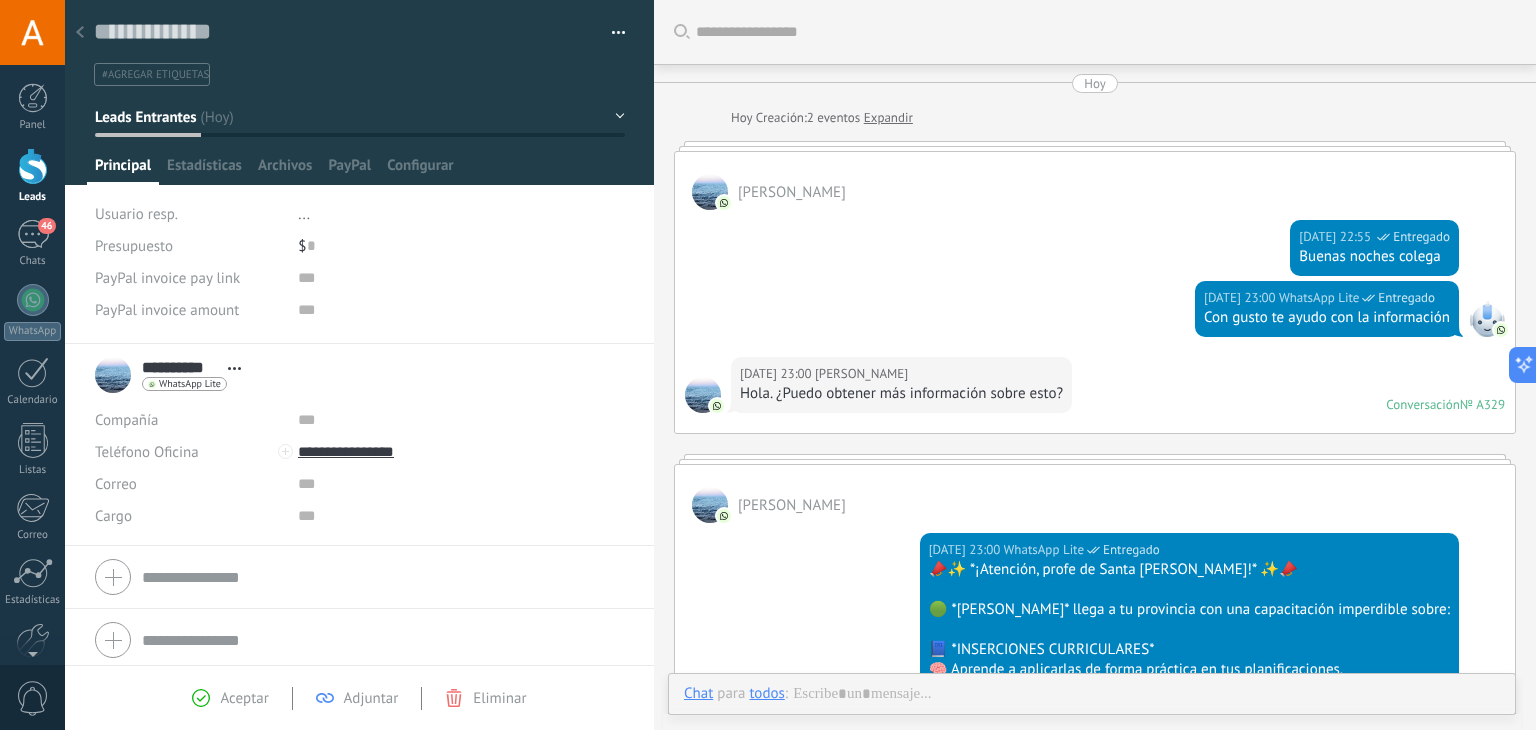scroll, scrollTop: 29, scrollLeft: 0, axis: vertical 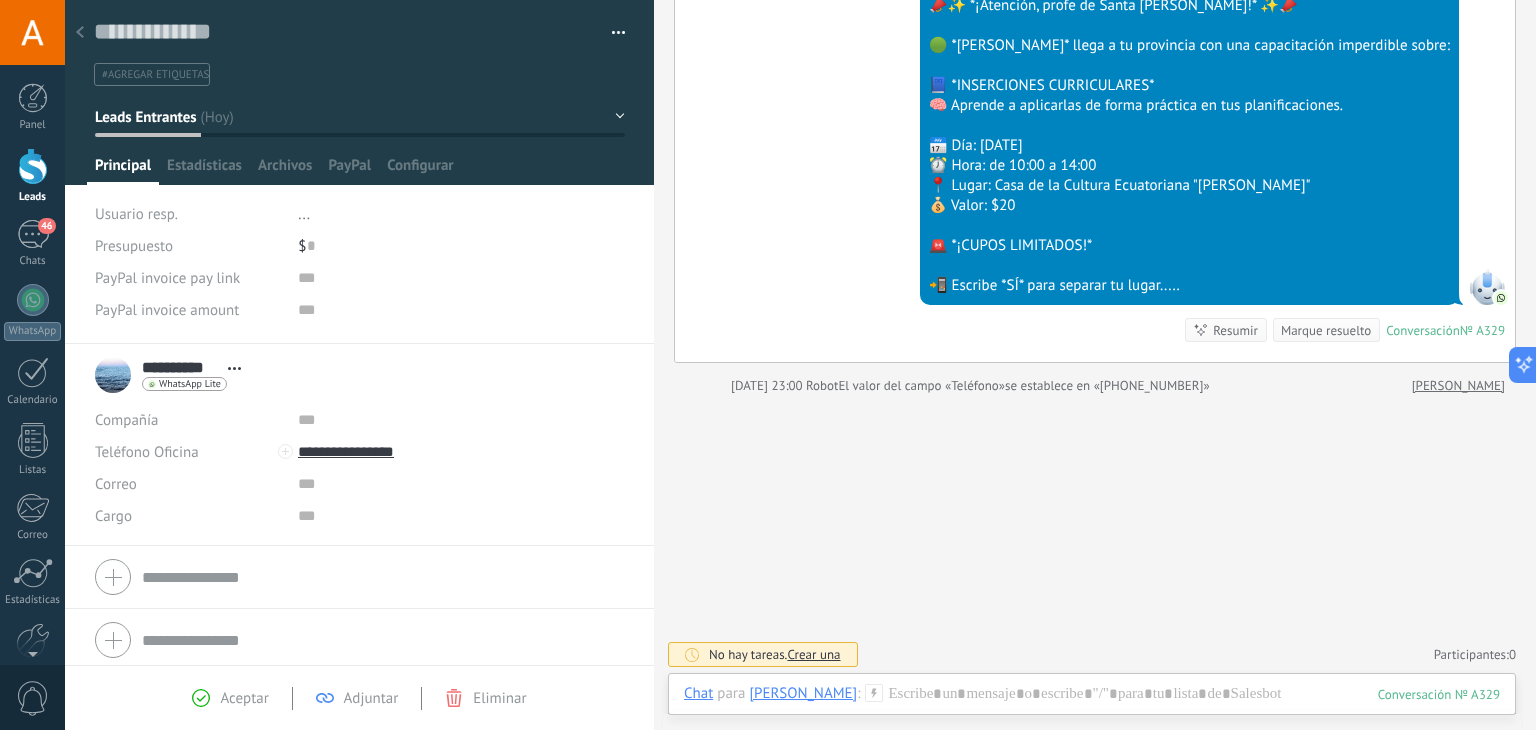 click on "[DATE] 23:00 WhatsApp Lite  Entregado 📣✨ *¡Atención, profe de Santa [PERSON_NAME]!* ✨📣   🟢 *[PERSON_NAME]* llega a tu provincia con una capacitación imperdible sobre:   📘 *INSERCIONES CURRICULARES* 🧠 Aprende a aplicarlas de forma práctica en tus planificaciones.   📅 Día: [DATE] ⏰ Hora: de 10:00 a 14:00 📍 Lugar: Casa de la Cultura Ecuatoriana "[PERSON_NAME]" 💰 Valor: $20   🚨 *¡CUPOS LIMITADOS!*   📲 Escribe *SÍ* para separar tu lugar..... Conversación  № A329 Conversación № A329 Resumir Resumir Marque resuelto" at bounding box center [1095, 160] 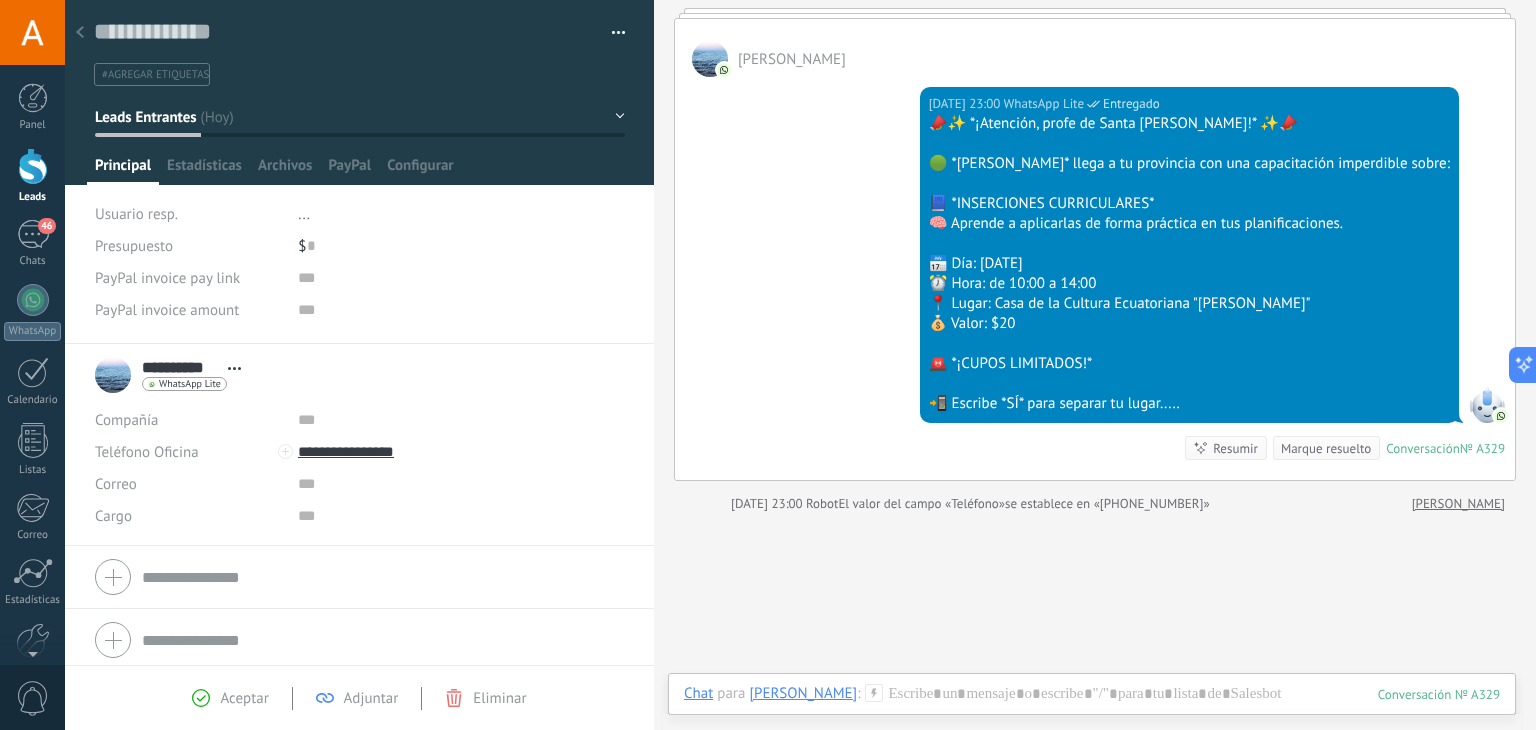 scroll, scrollTop: 444, scrollLeft: 0, axis: vertical 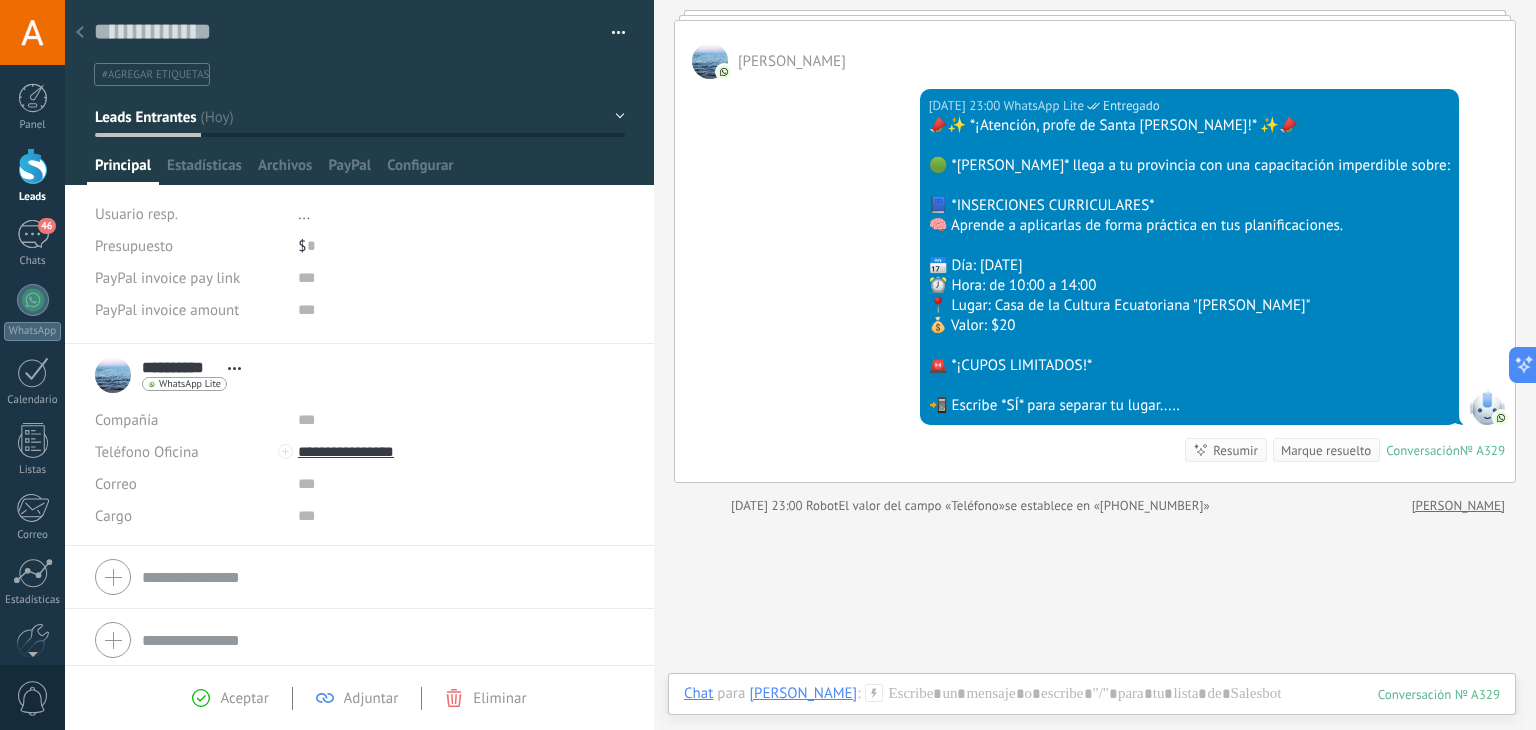click at bounding box center [33, 166] 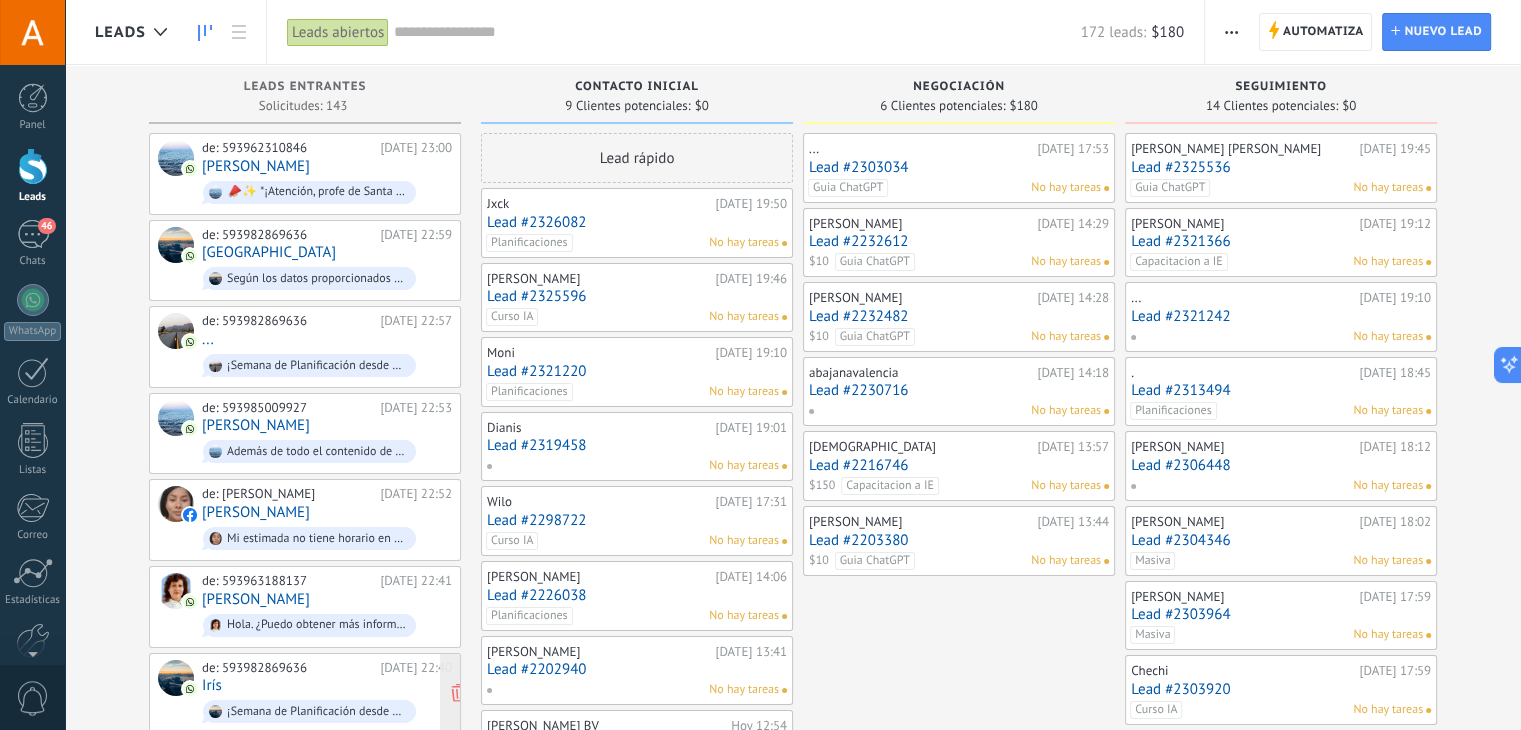 click on "de: 593982869636 [DATE] 22:40 Irís ¡Semana de Planificación desde CERO!
Aprende a planificar con DUA e inserciones curriculares
📅 Fechas: Del [DATE] al [DATE]
🕖 Horario: 19:00 a 21:00
💻 Modalidad: 100% Virtual
💰 Valor: $35
Durante 4 días intensivos aprenderás a:
✅ Planificar desde cero
✅ Incorporar inserciones curriculares de form..." at bounding box center (327, 694) 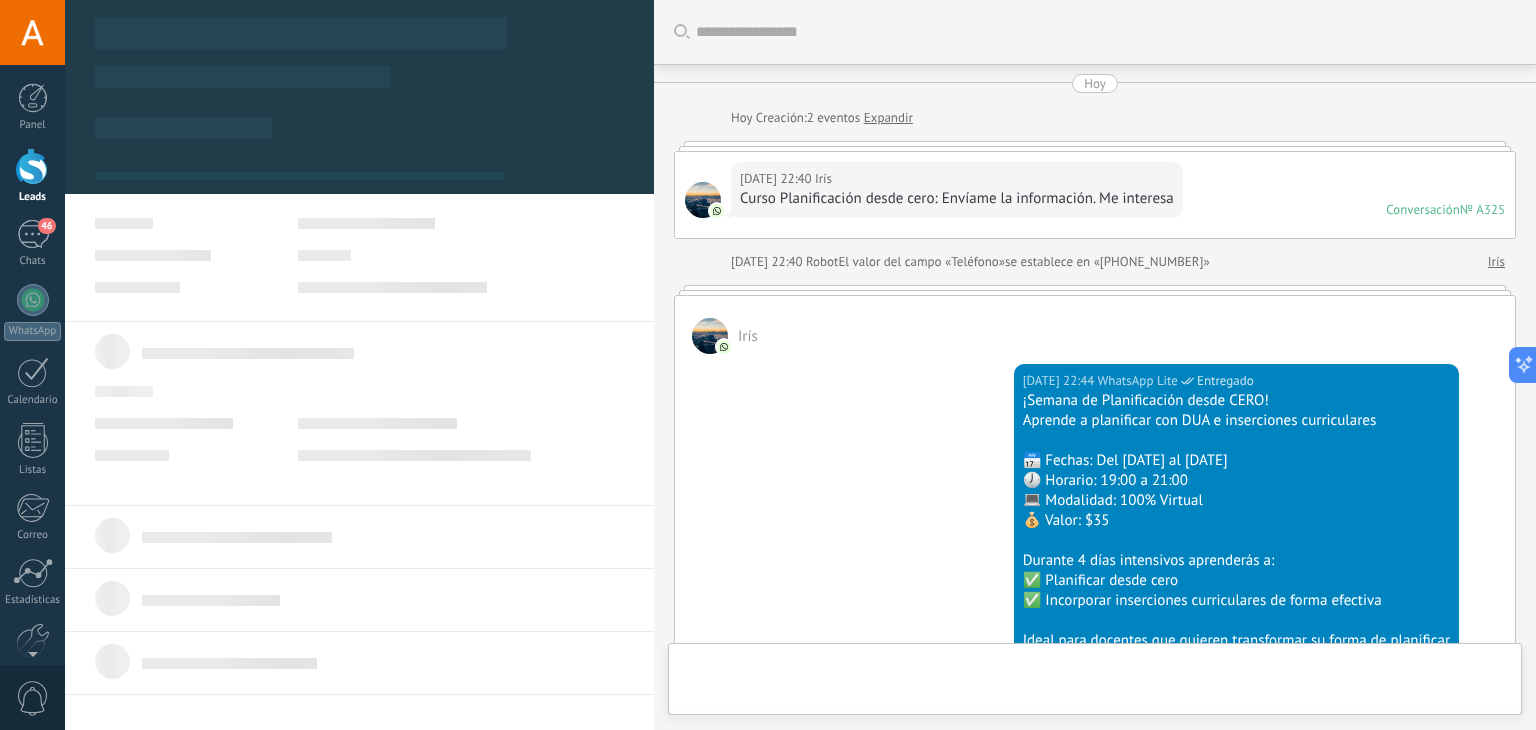 type on "**********" 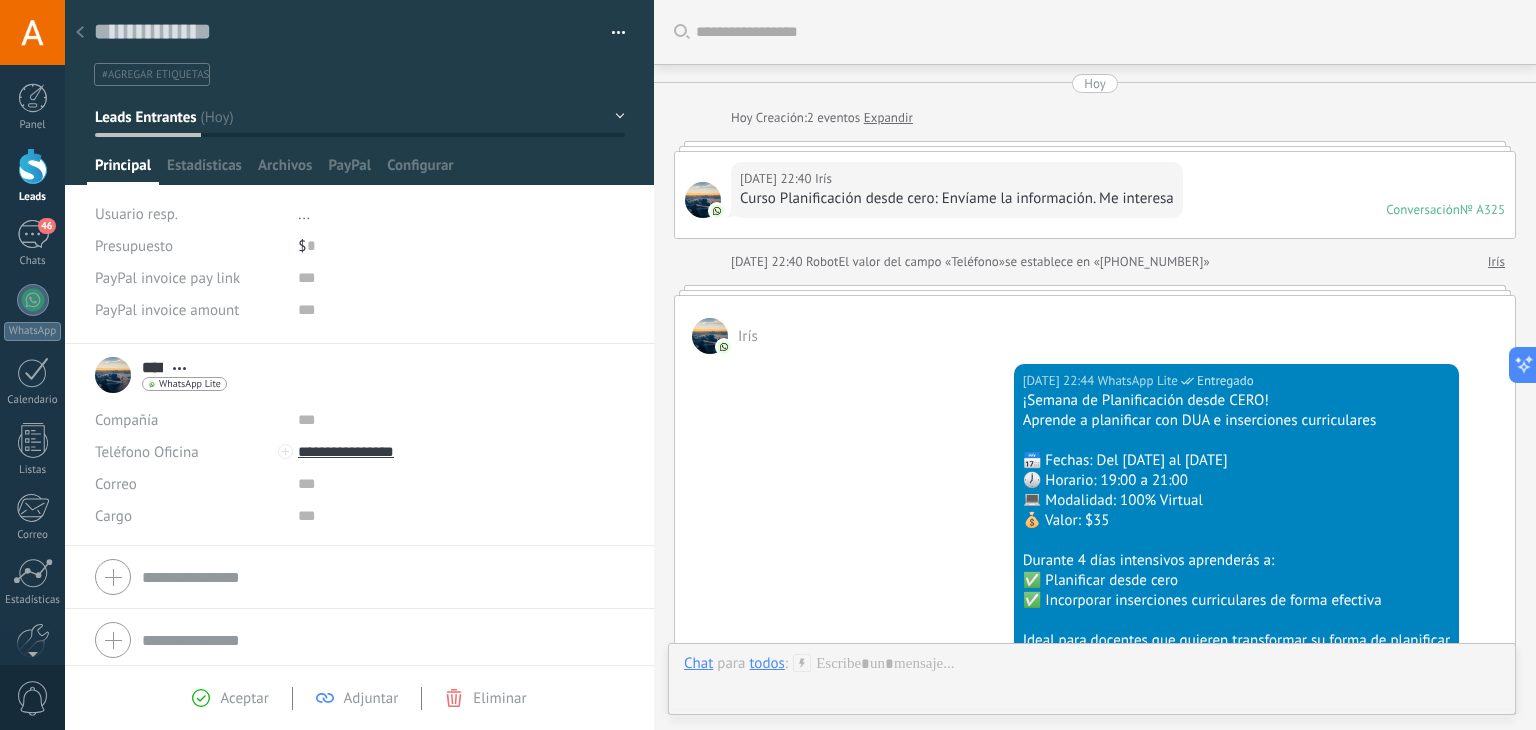 scroll, scrollTop: 29, scrollLeft: 0, axis: vertical 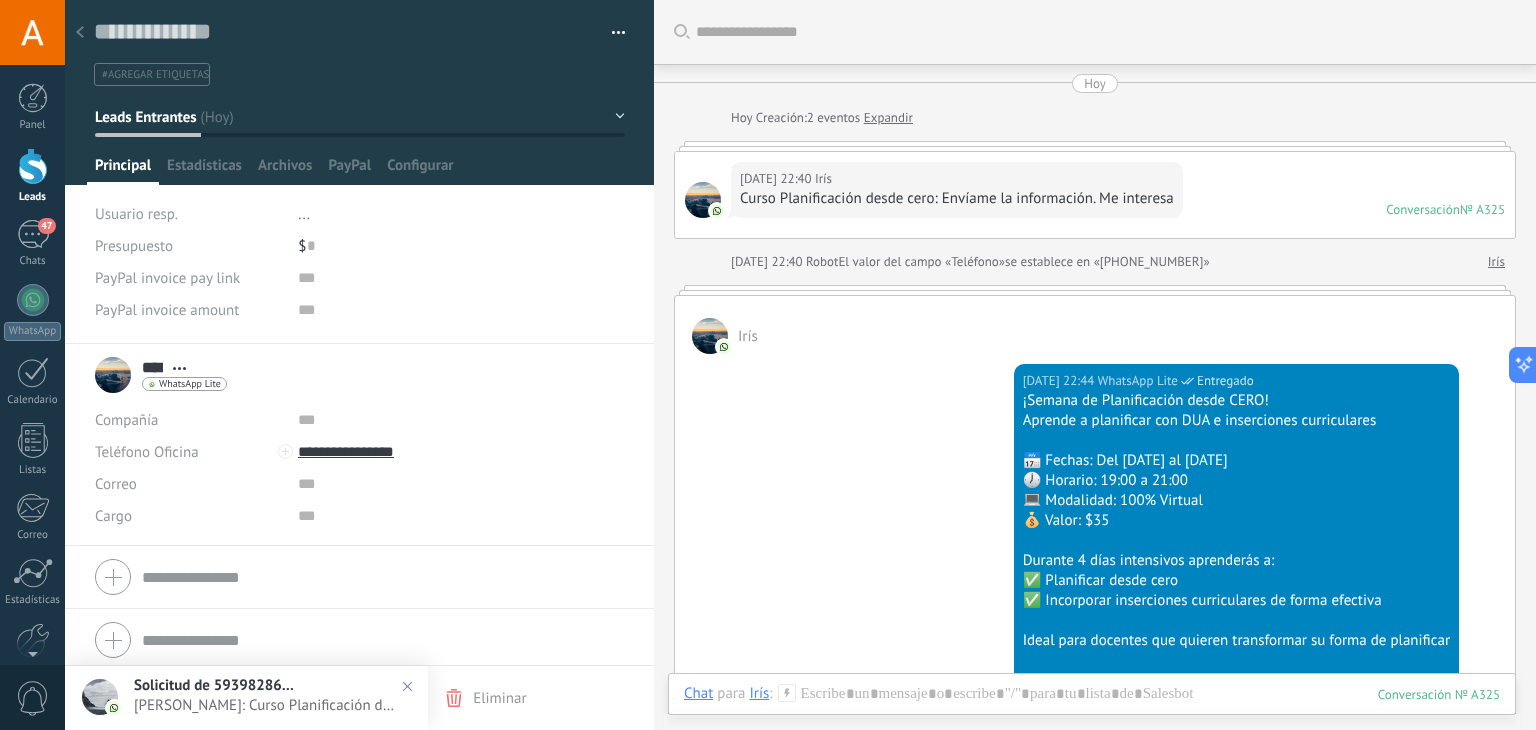 click on "#agregar etiquetas" at bounding box center (155, 75) 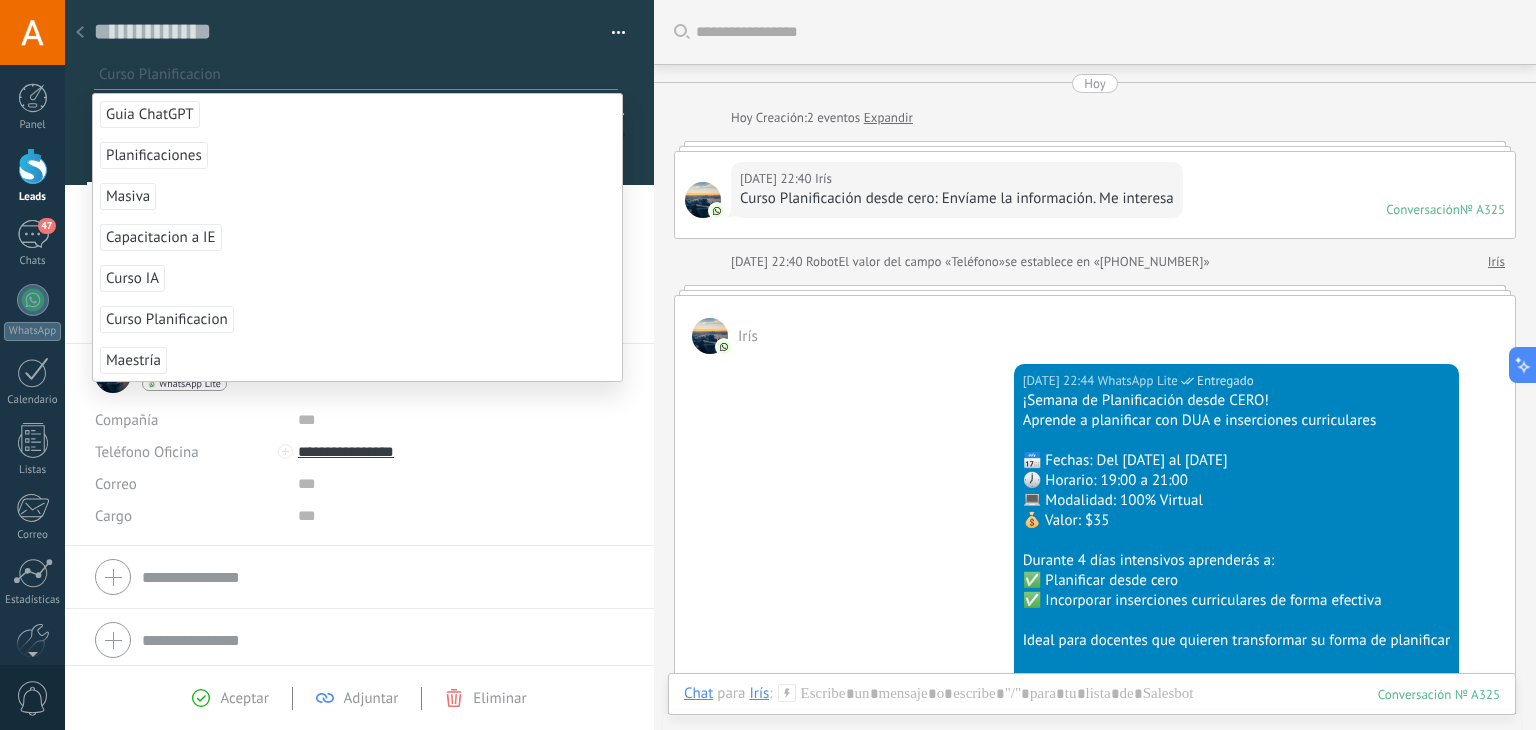 click on "Curso Planificacion" at bounding box center [167, 319] 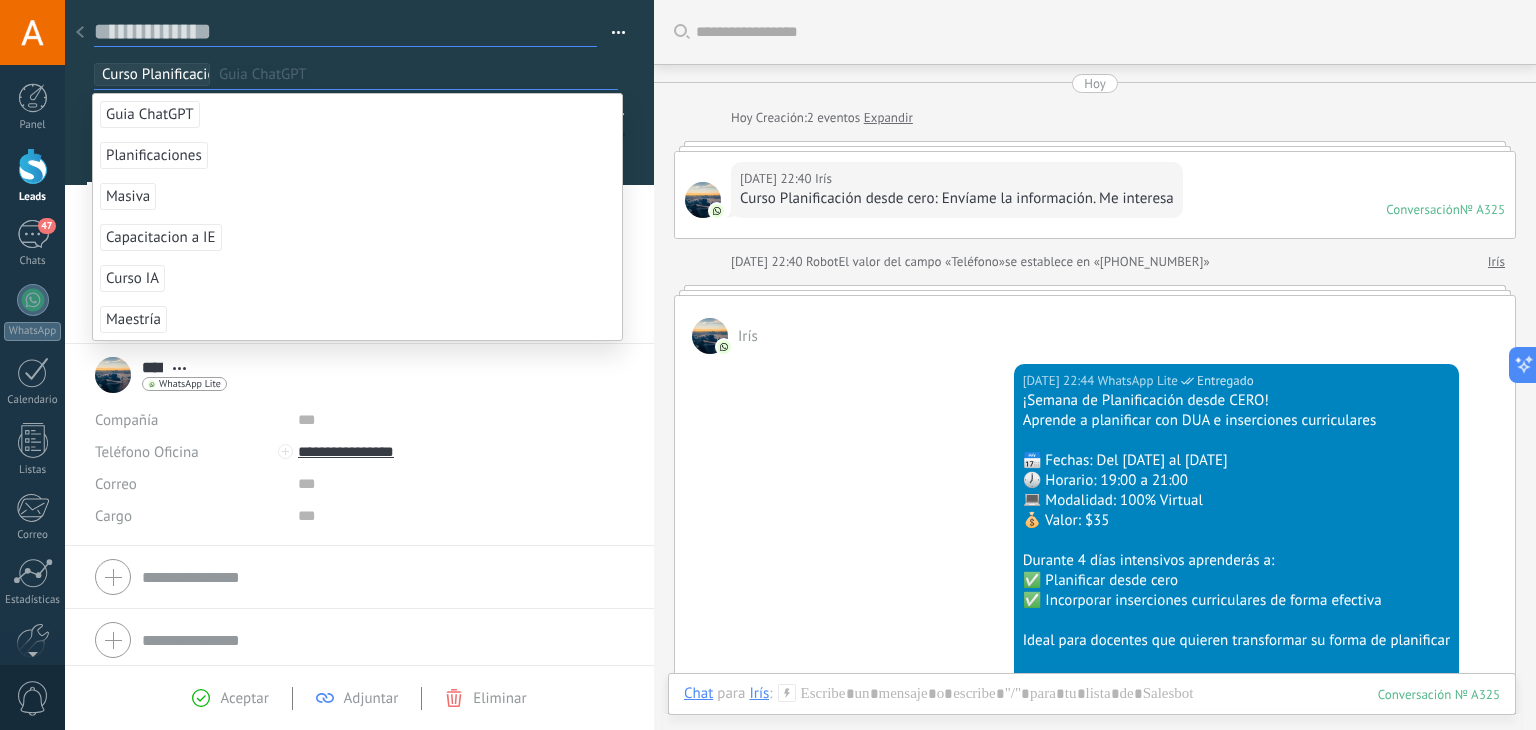 click at bounding box center (345, 32) 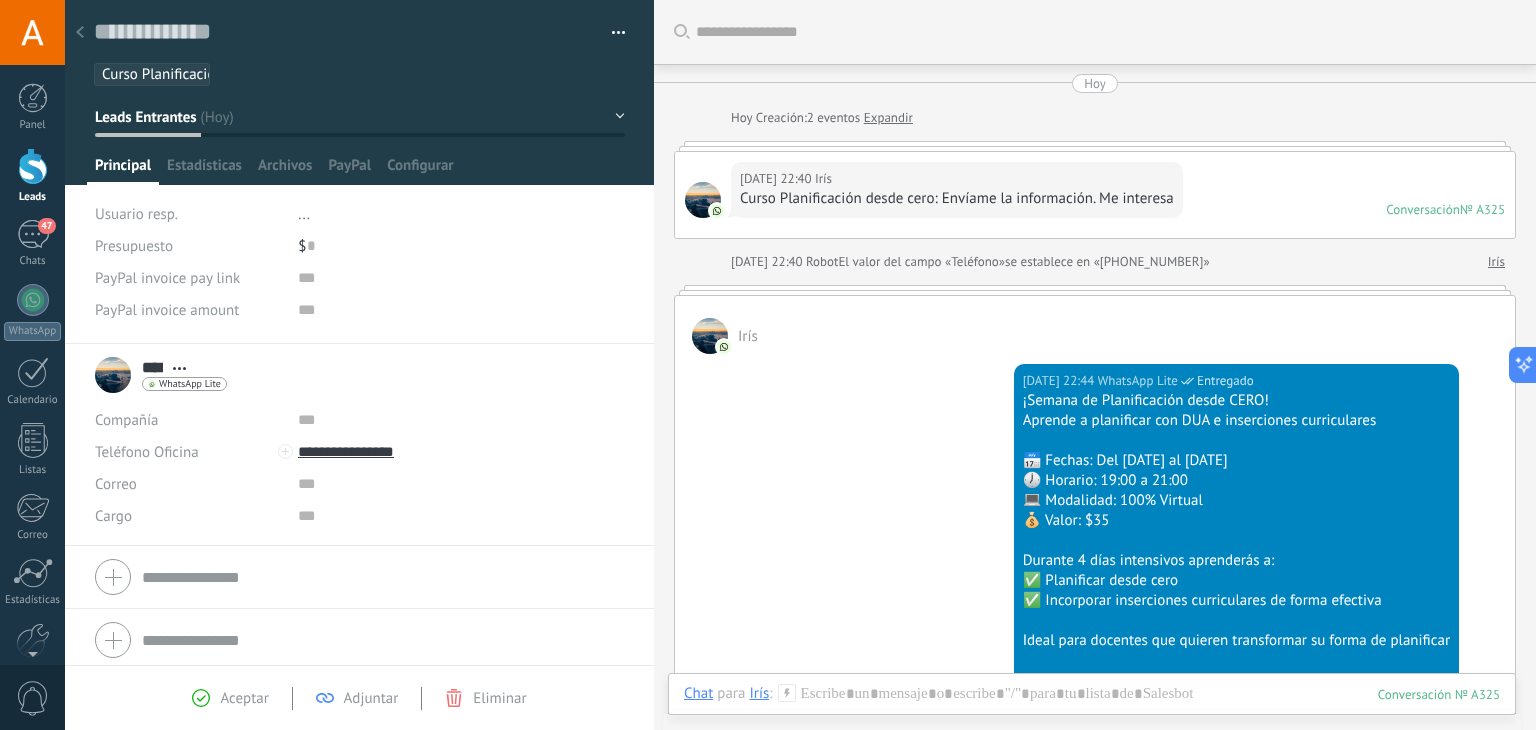 click on "Leads Entrantes" at bounding box center (360, 117) 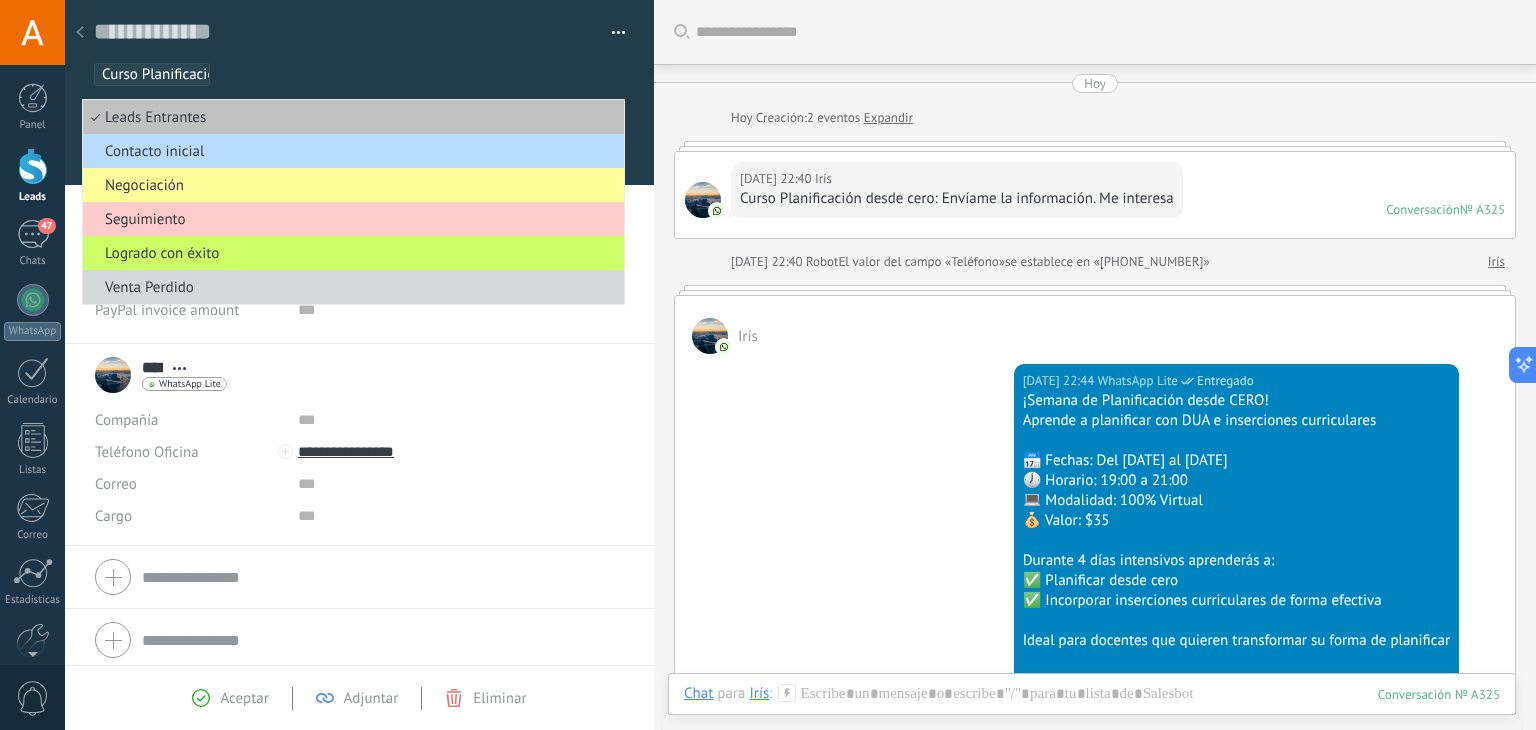 click on "Contacto inicial" at bounding box center (353, 151) 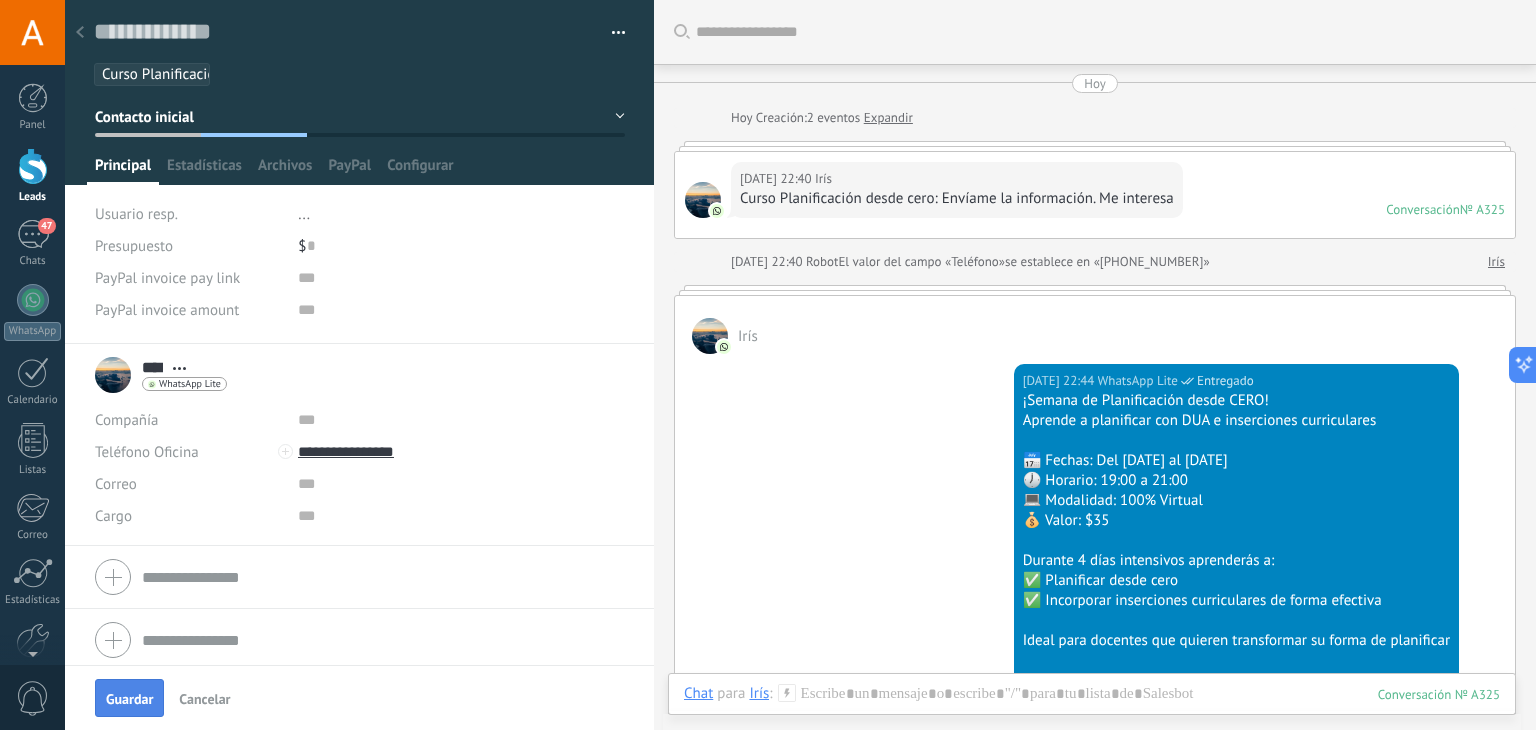 click on "Guardar" at bounding box center (129, 699) 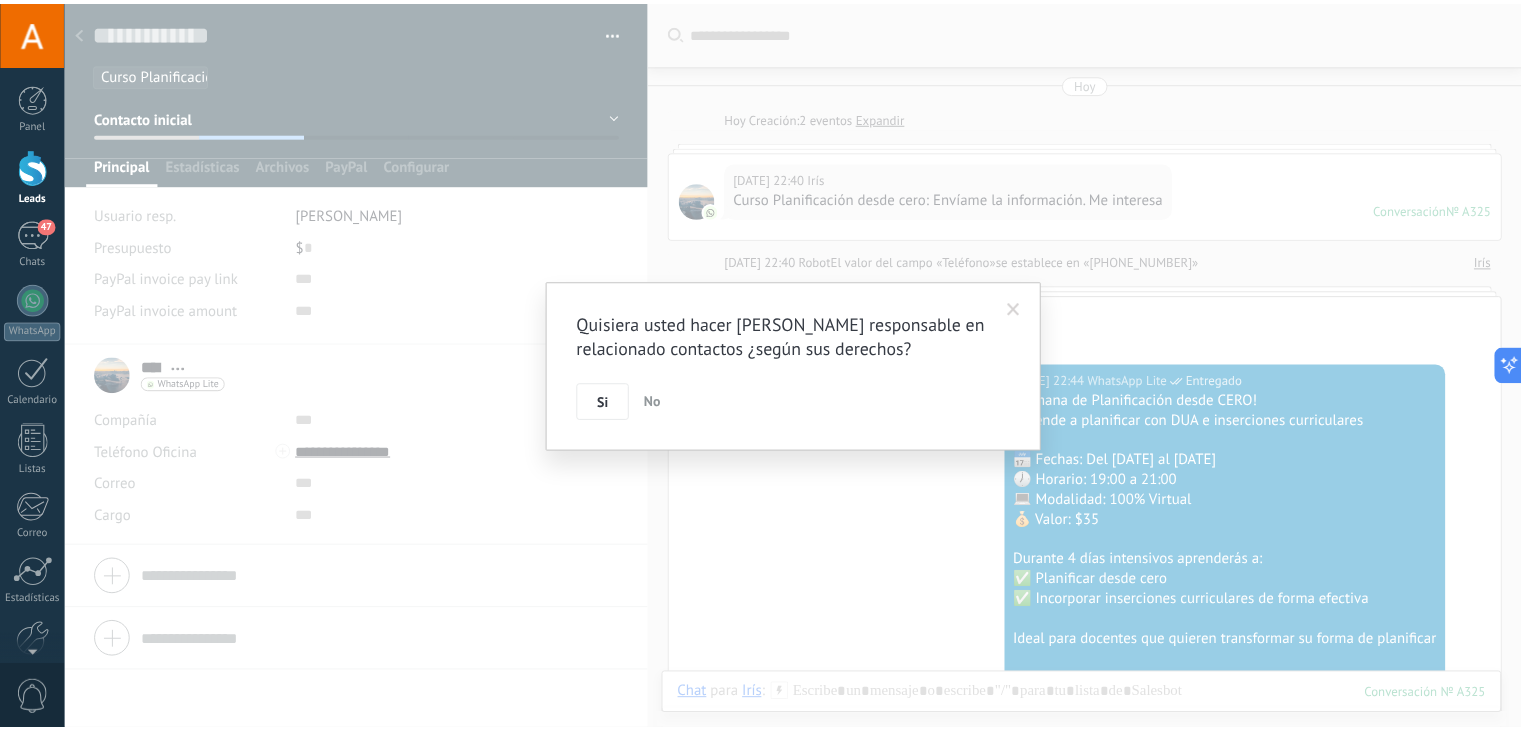 scroll, scrollTop: 87, scrollLeft: 0, axis: vertical 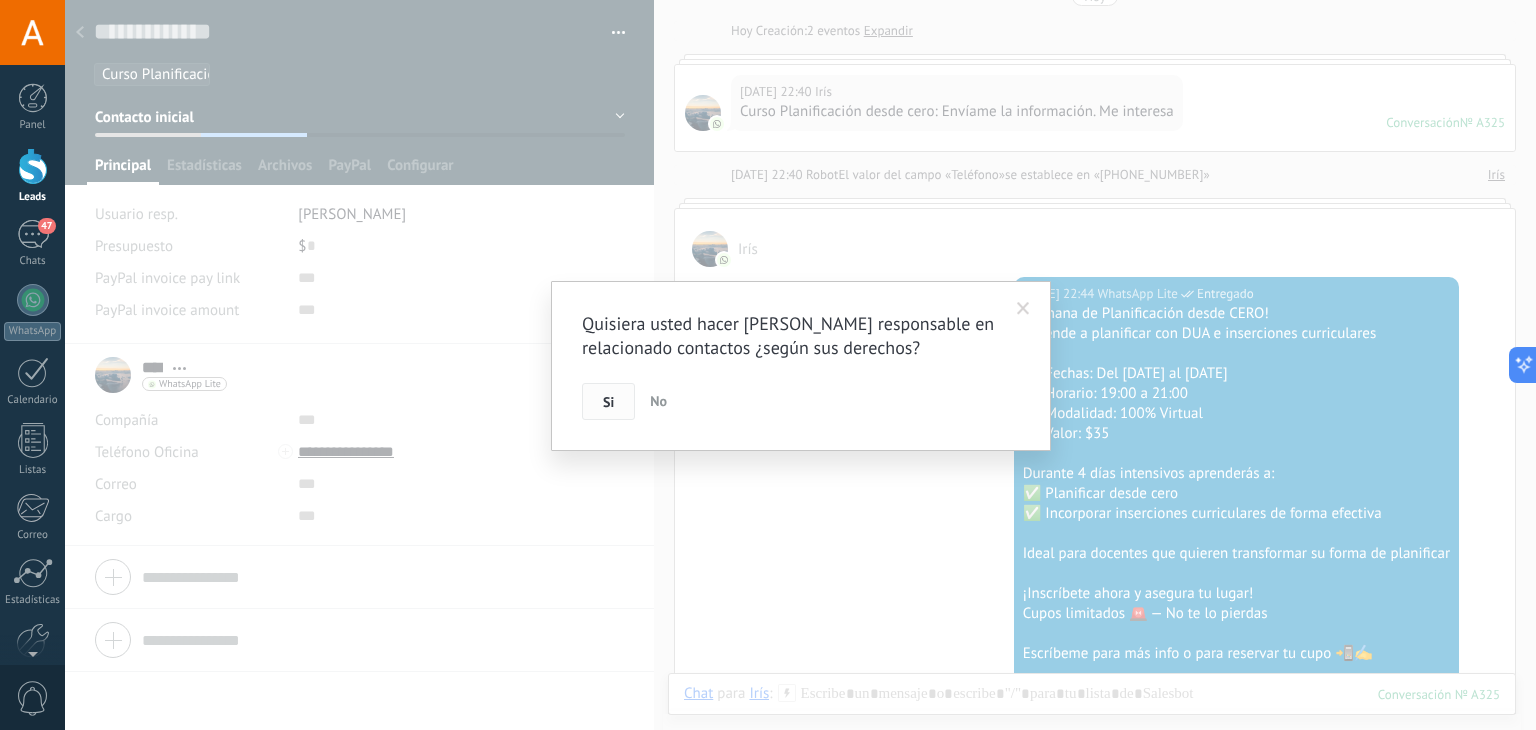 click on "Si" at bounding box center (608, 402) 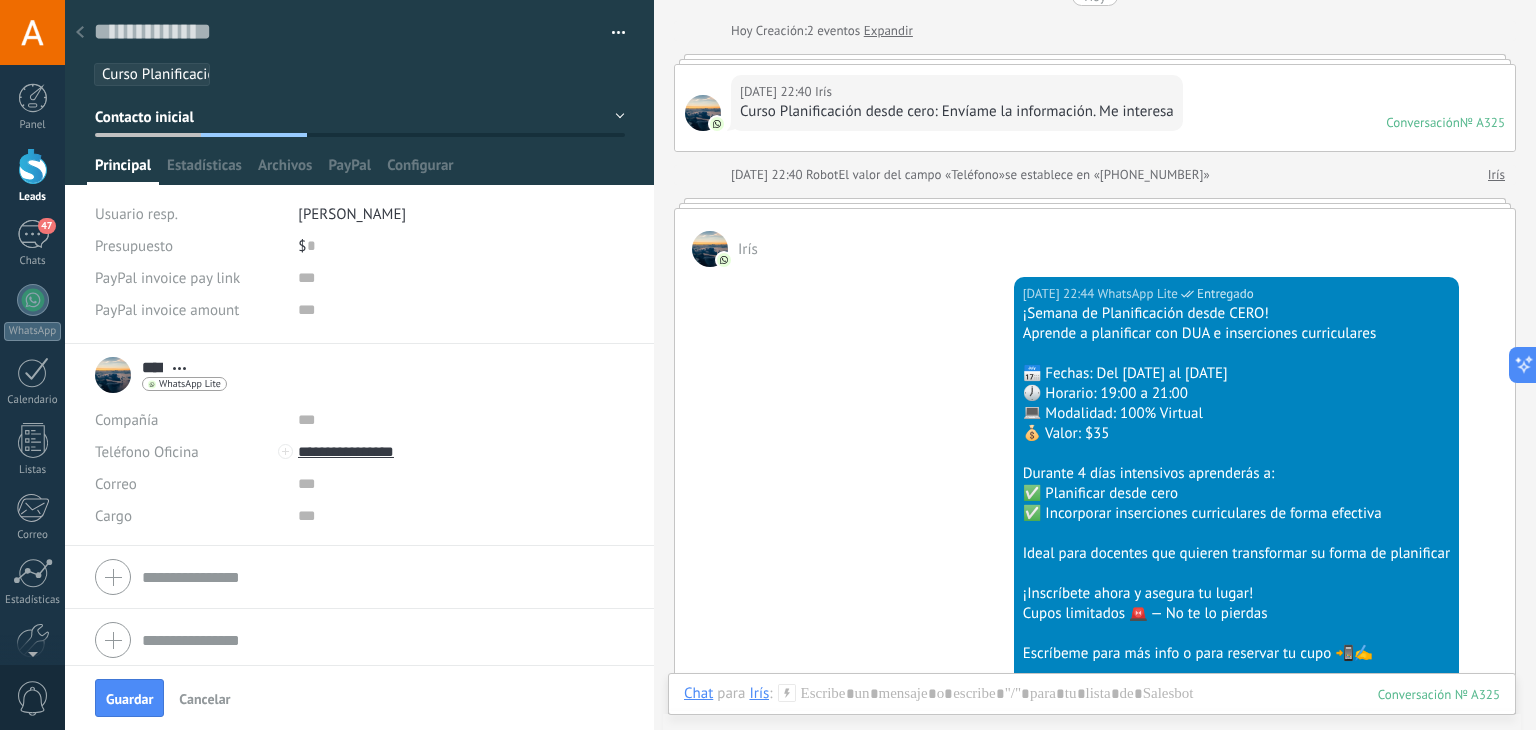 click at bounding box center [33, 166] 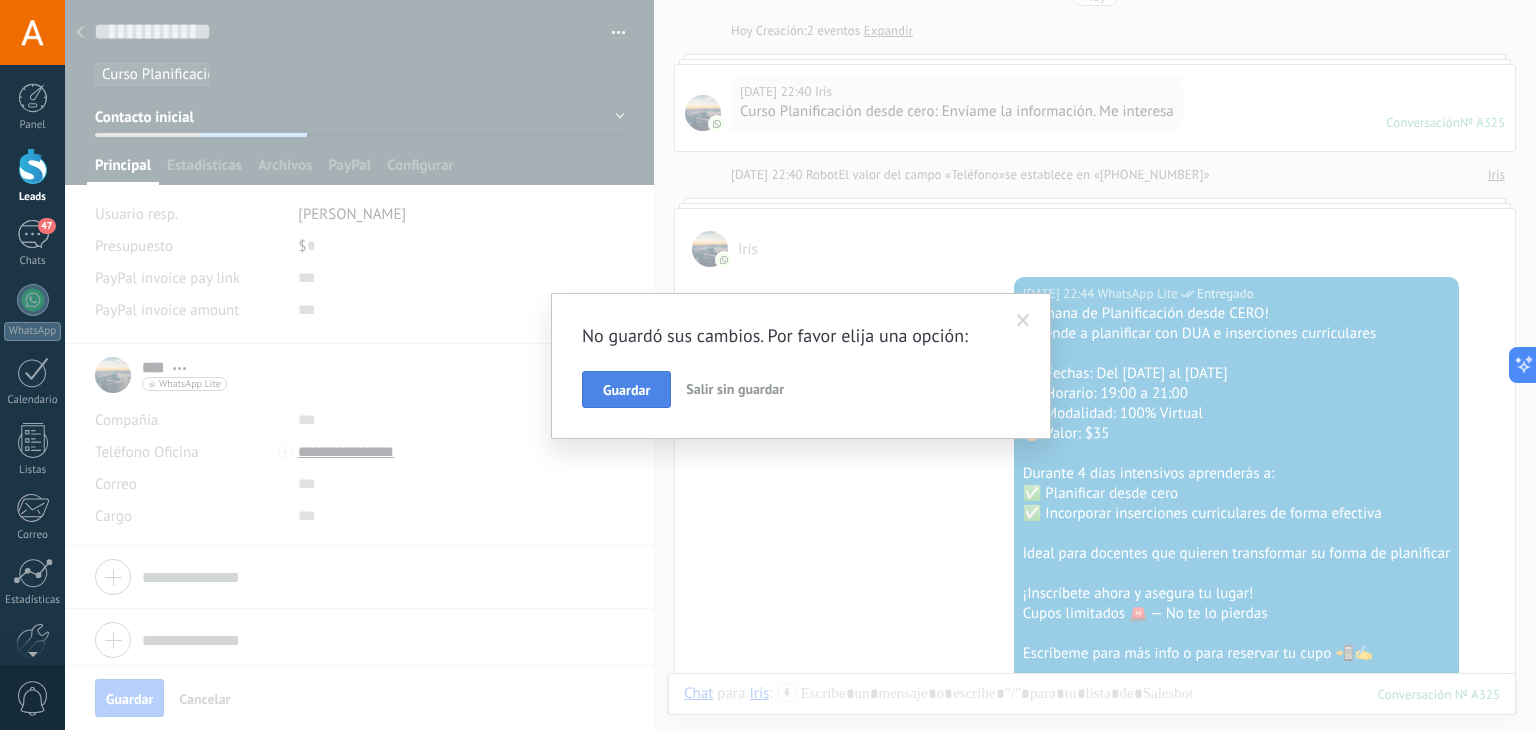 click on "Guardar" at bounding box center (626, 390) 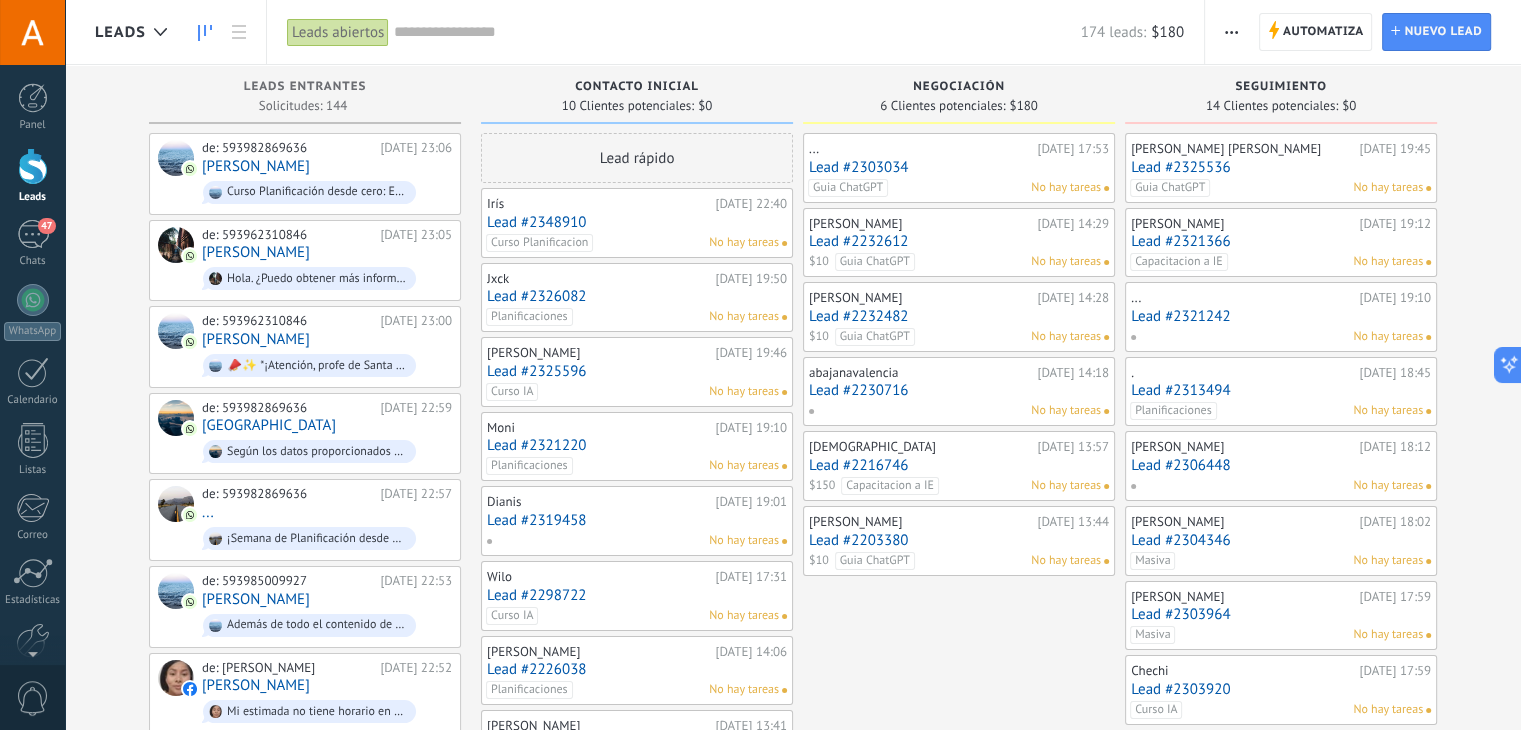 click on "Leads Entrantes Solicitudes: 144 0 0 0 144 0 0 0 144 de: 593982869636 [DATE] 23:06 [PERSON_NAME] Curso Planificación desde cero: Envíame la información. de: 593962310846 [DATE] 23:05 [PERSON_NAME]. ¿Puedo obtener más información sobre esto? de: 593962310846 [DATE] 23:00 [PERSON_NAME] 📣✨ *¡Atención, profe de Santa [PERSON_NAME]!* ✨📣
🟢 *[PERSON_NAME]* llega a tu provincia con una capacitación imperdible sobre:
📘 *INSERCIONES CURRICULARES*
🧠 Aprende a aplicarlas de forma práctica en tus planificaciones.
📅 Día: [DATE]
⏰ Hora: de 10:00 a 14:00
📍 Lugar: Casa de la Cultura Ecu... de: 593982869636 [DATE] 22:59 [PERSON_NAME] Según los datos proporcionados el presupuesto para su IE sería de $16 por cada docente.
La fecha se reserva con el  50% del total
El día del taller completarían el pago del otro 50%
BENEFICIO EXCLUSIVO
Las Instituciones educativas que reserven en 72 horas
Obtienen como obsequio un acceso al driv... de: 593982869636 [DATE] 22:57 ... de: 593985009927 [DATE] 22:53" at bounding box center [315, 962] 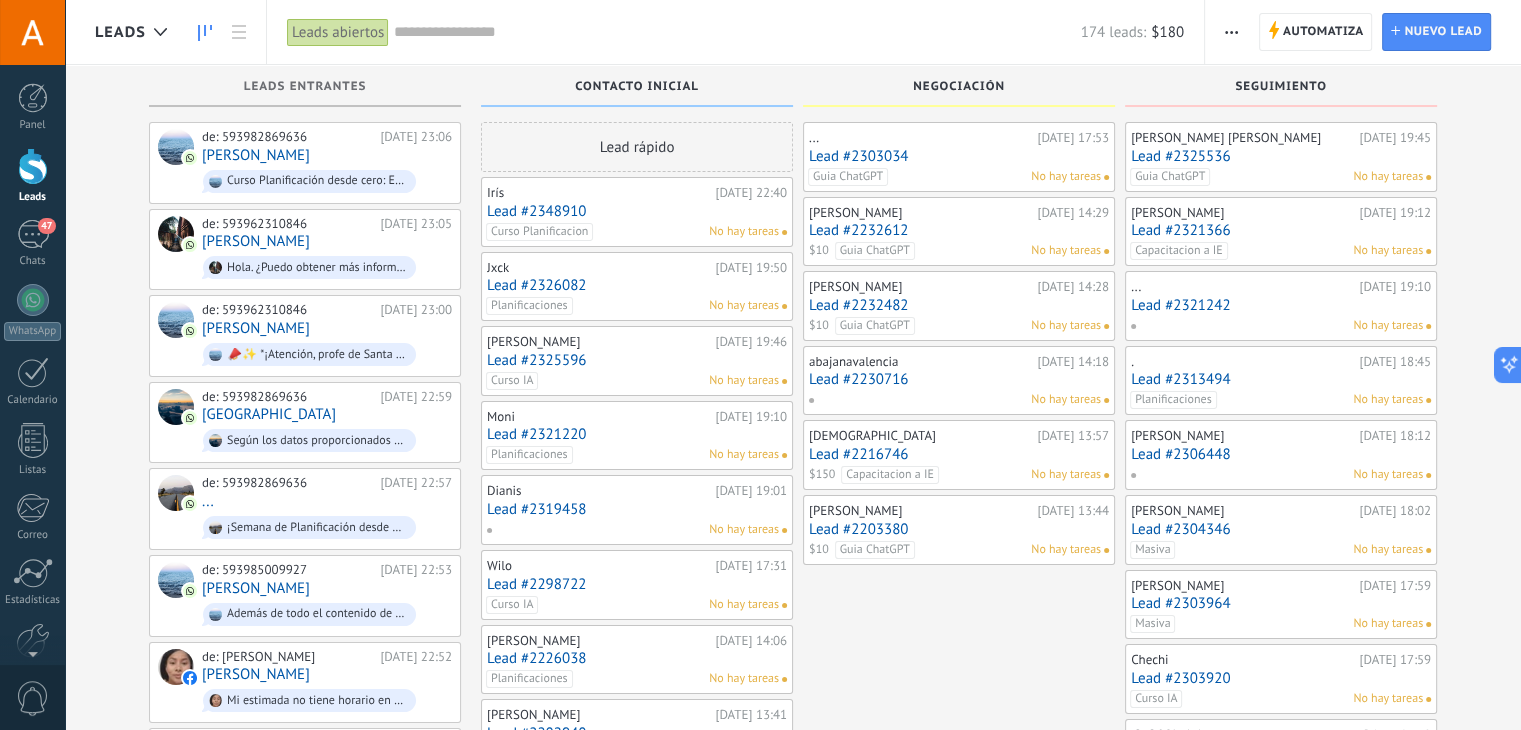 scroll, scrollTop: 0, scrollLeft: 0, axis: both 